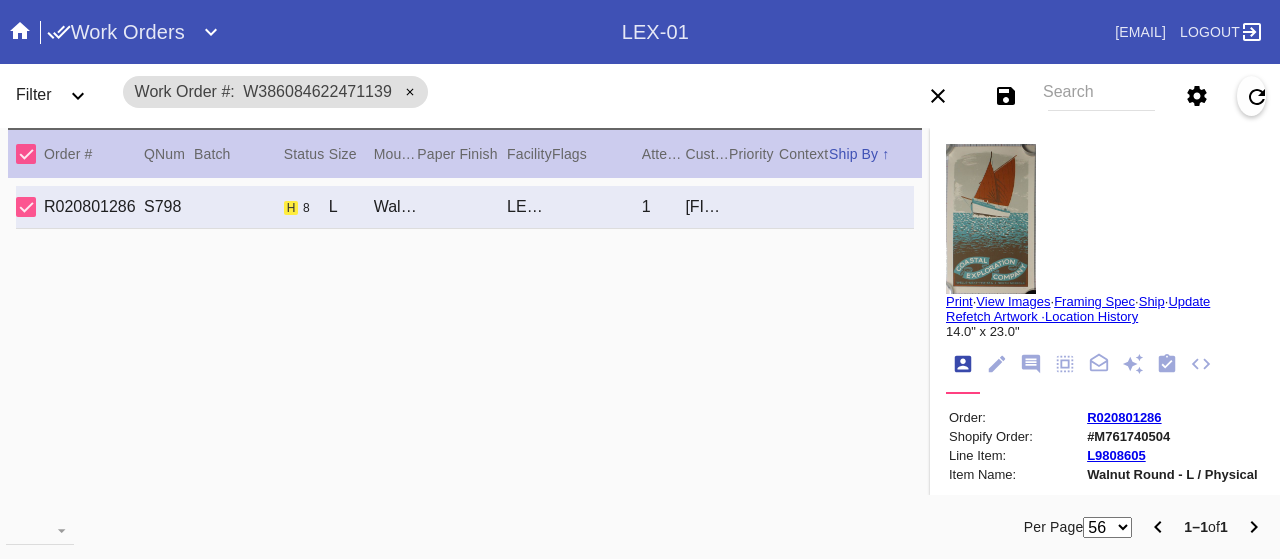 scroll, scrollTop: 0, scrollLeft: 0, axis: both 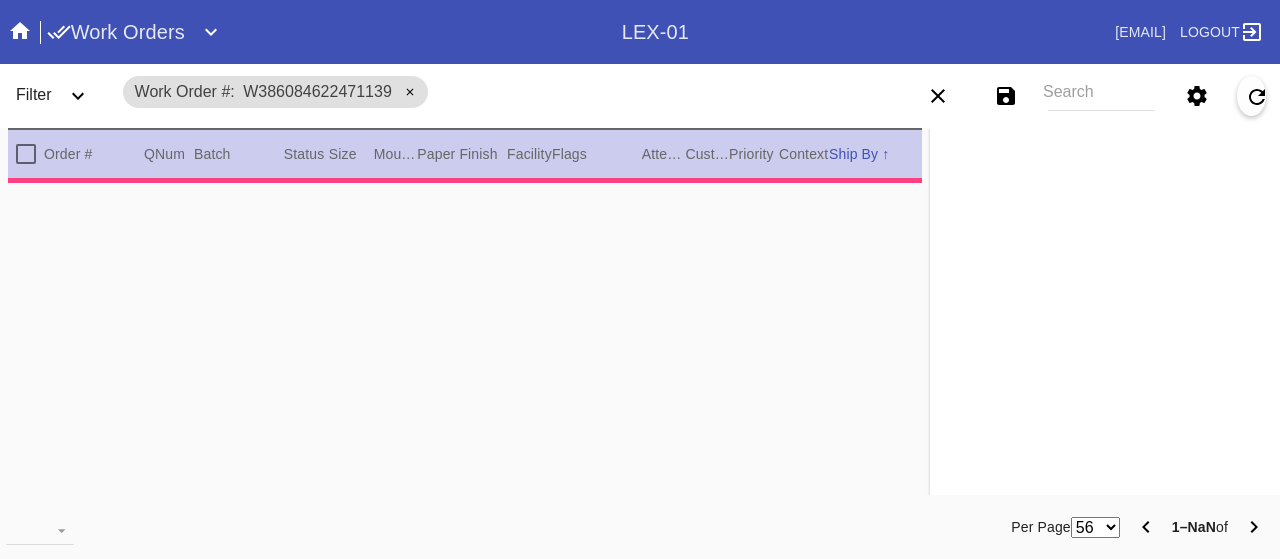 type on "0.0" 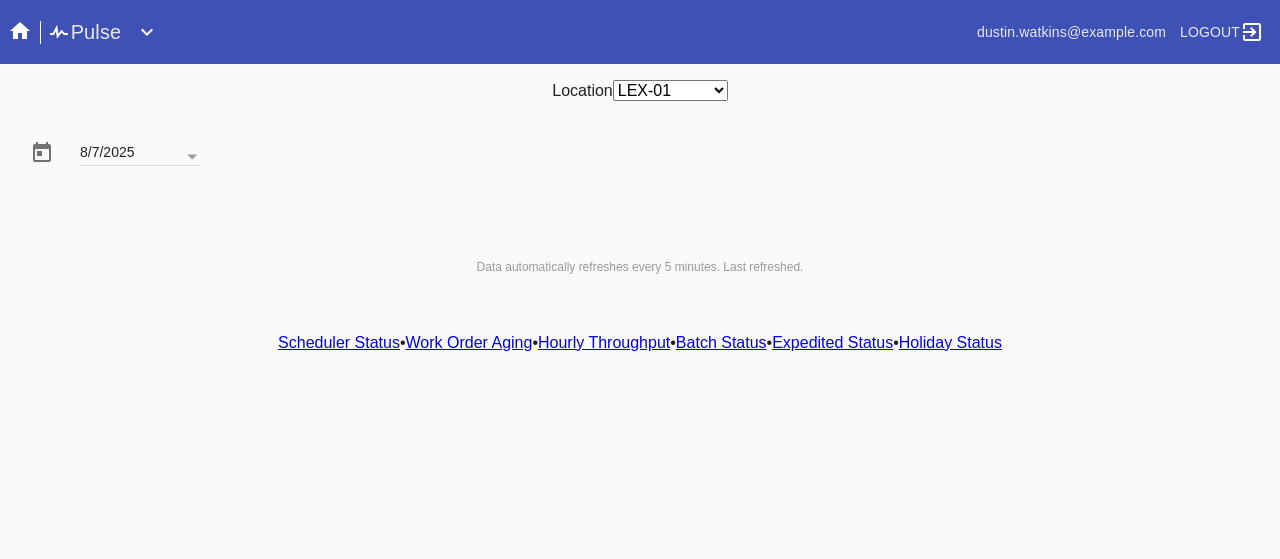 scroll, scrollTop: 0, scrollLeft: 0, axis: both 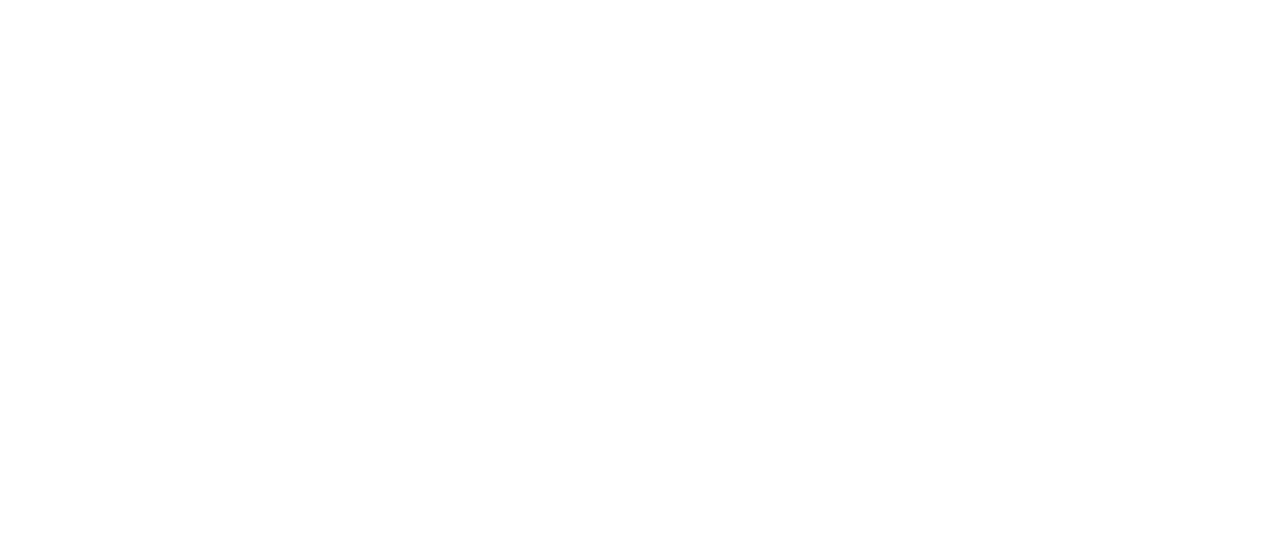 select on "number:2" 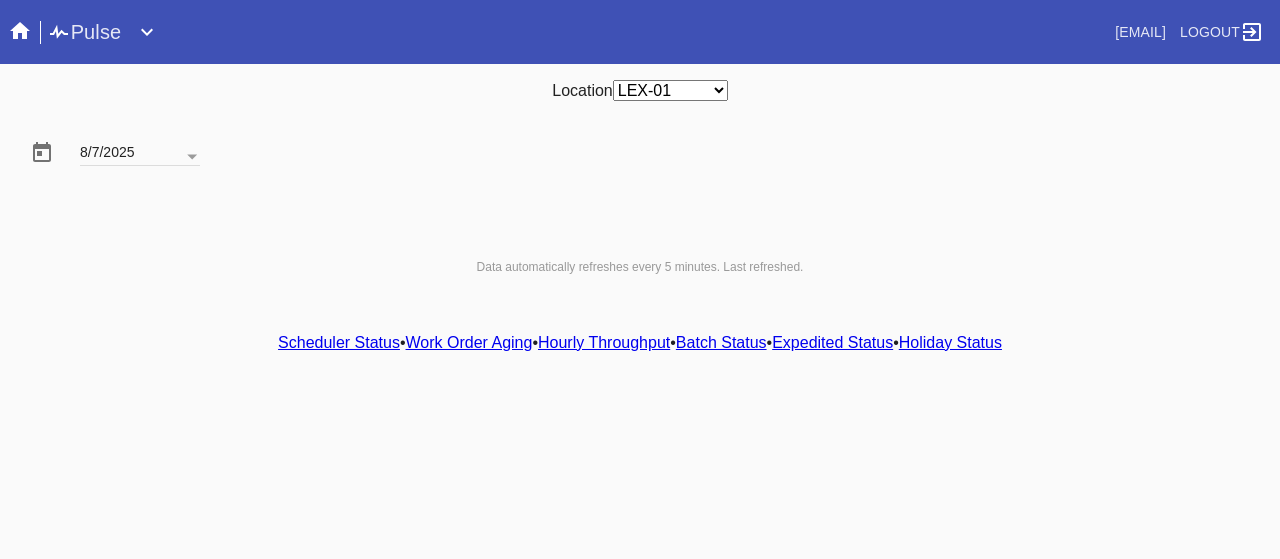 scroll, scrollTop: 0, scrollLeft: 0, axis: both 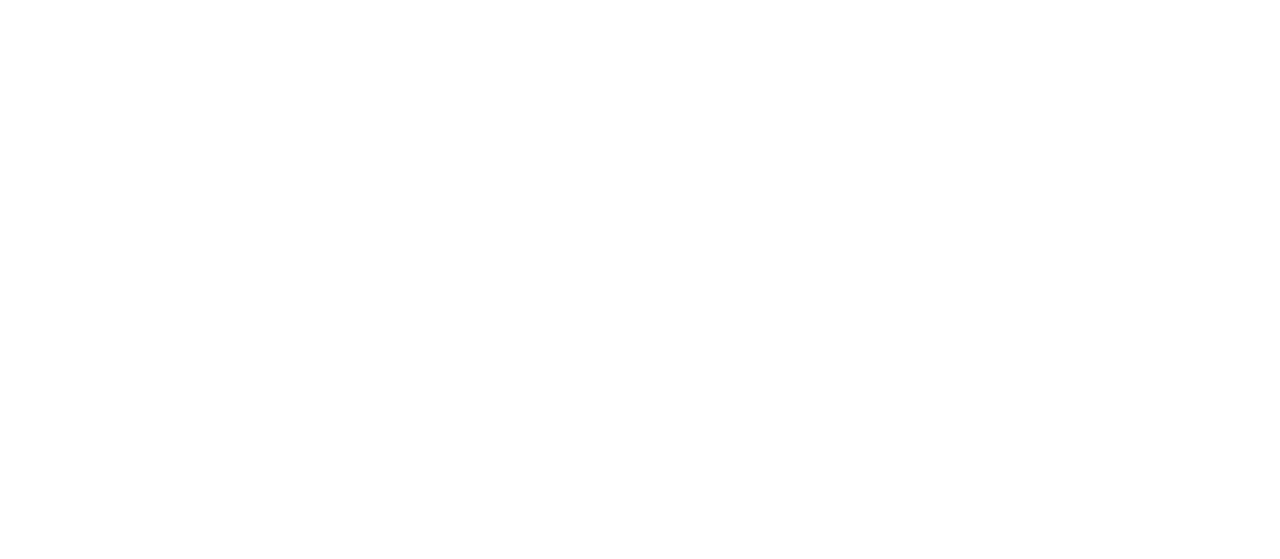 select on "number:2" 